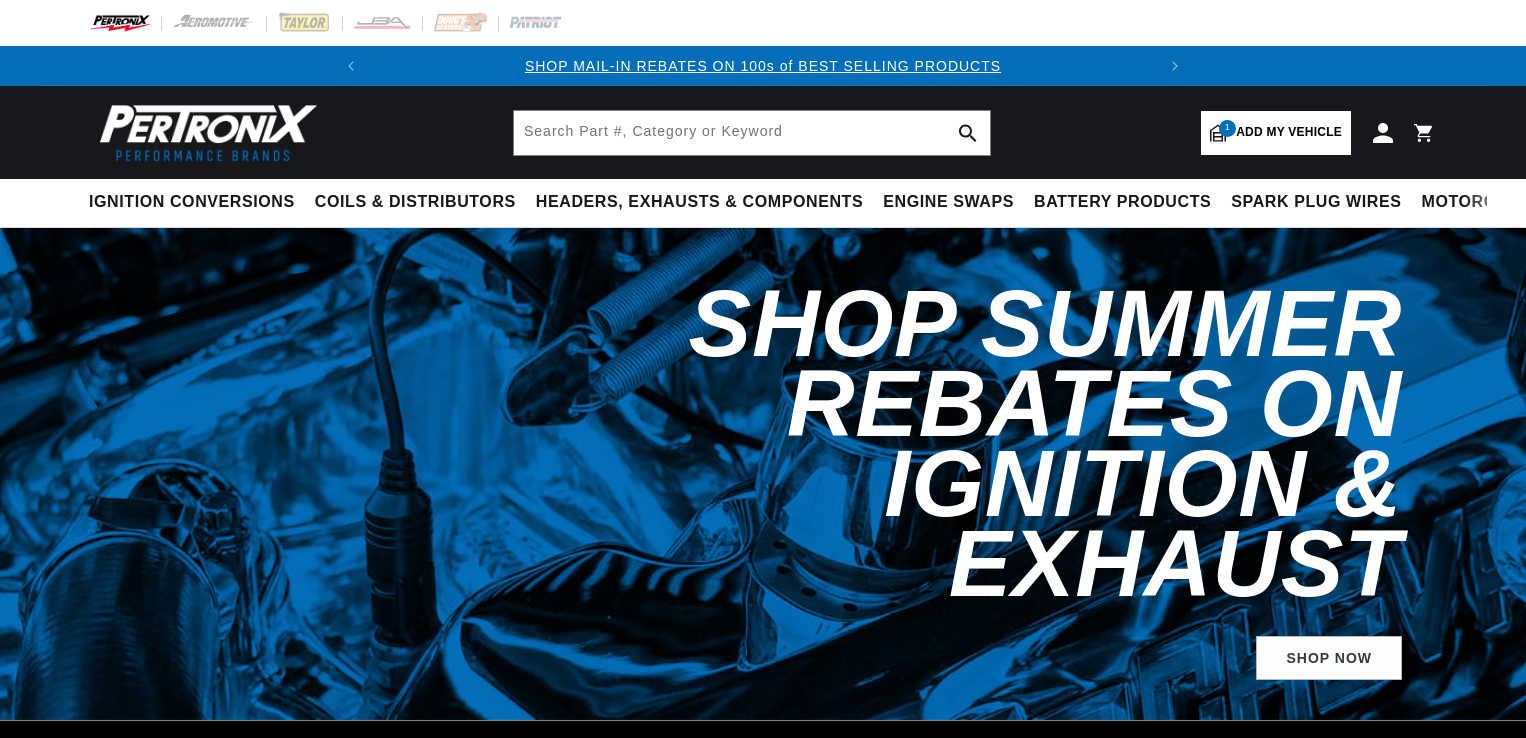 select on "1955" 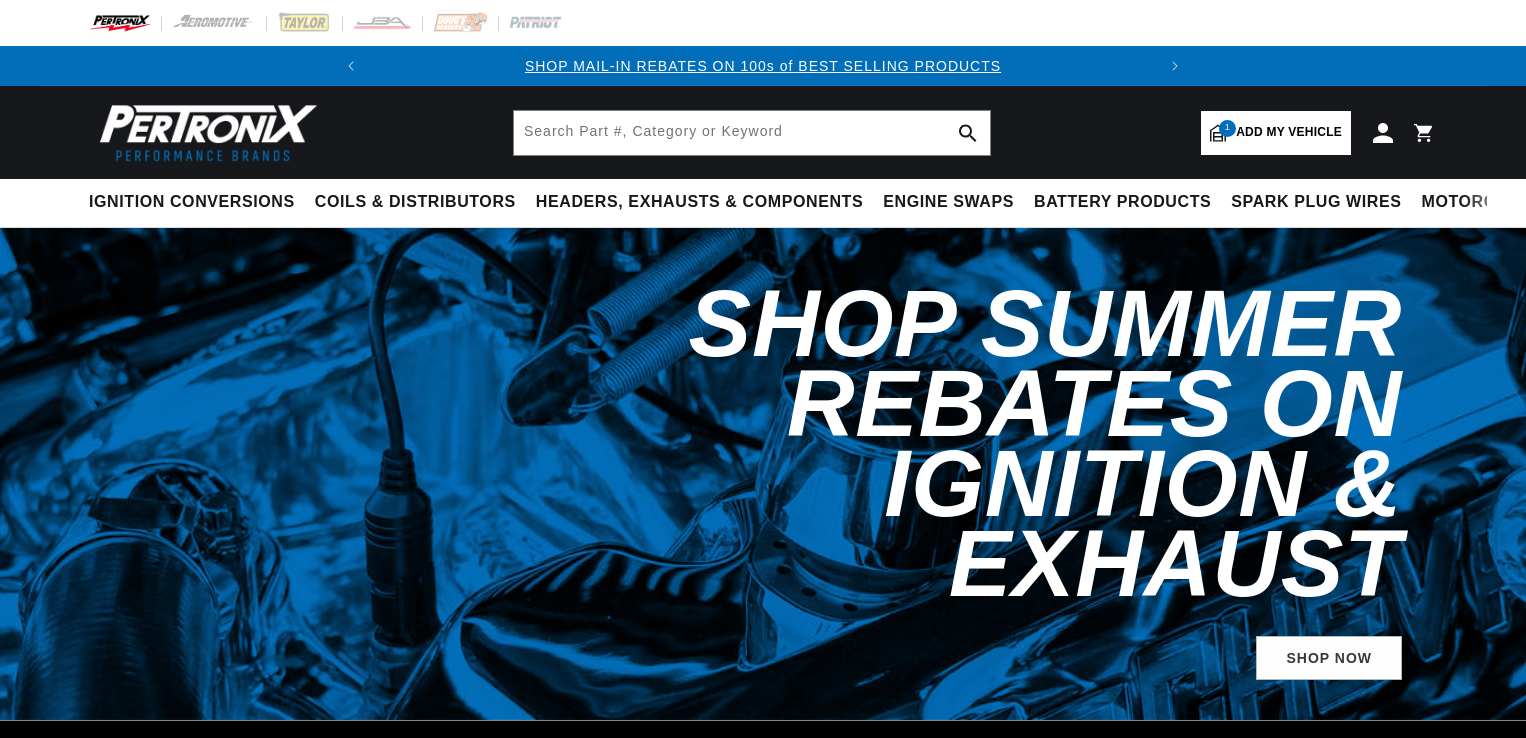 scroll, scrollTop: 0, scrollLeft: 0, axis: both 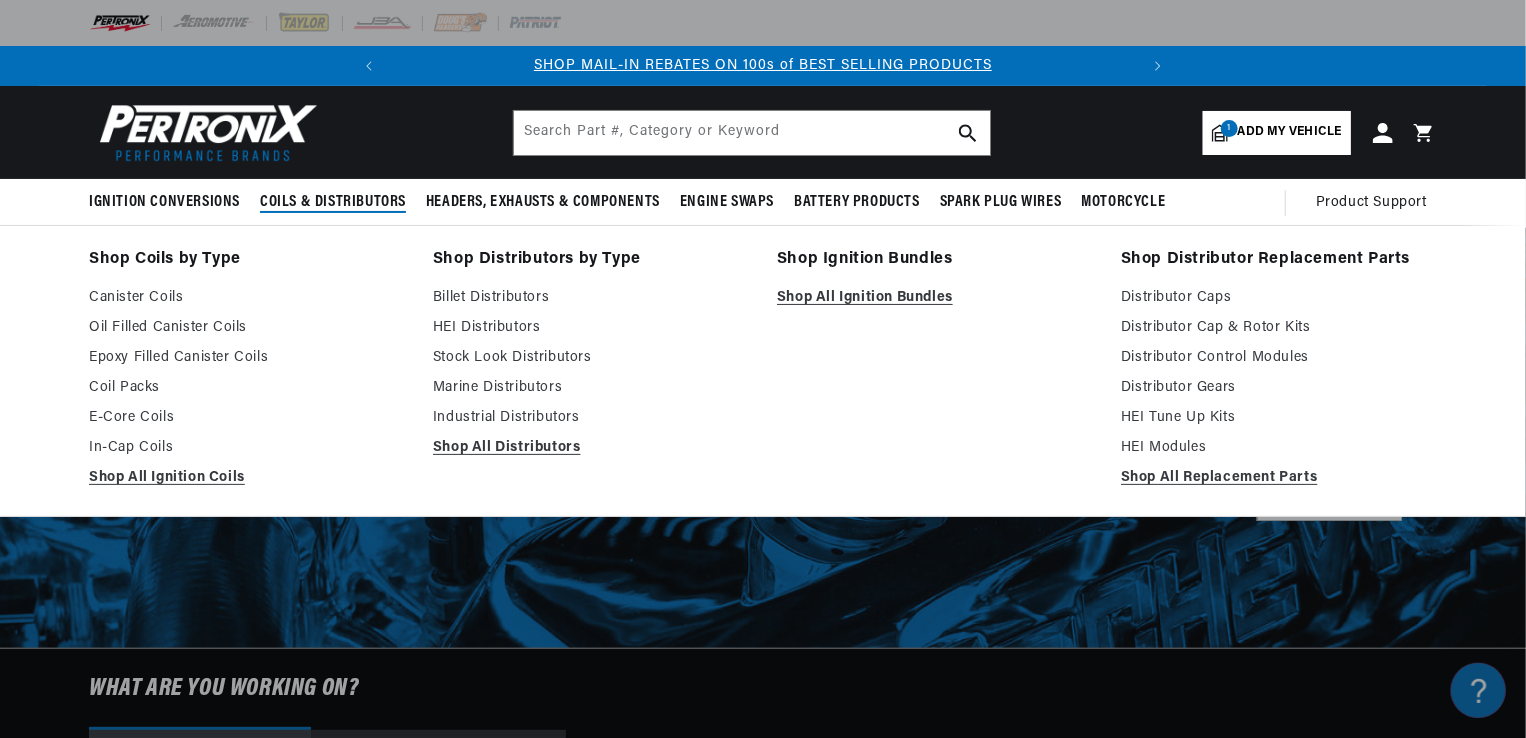 click on "Coils & Distributors" at bounding box center [333, 202] 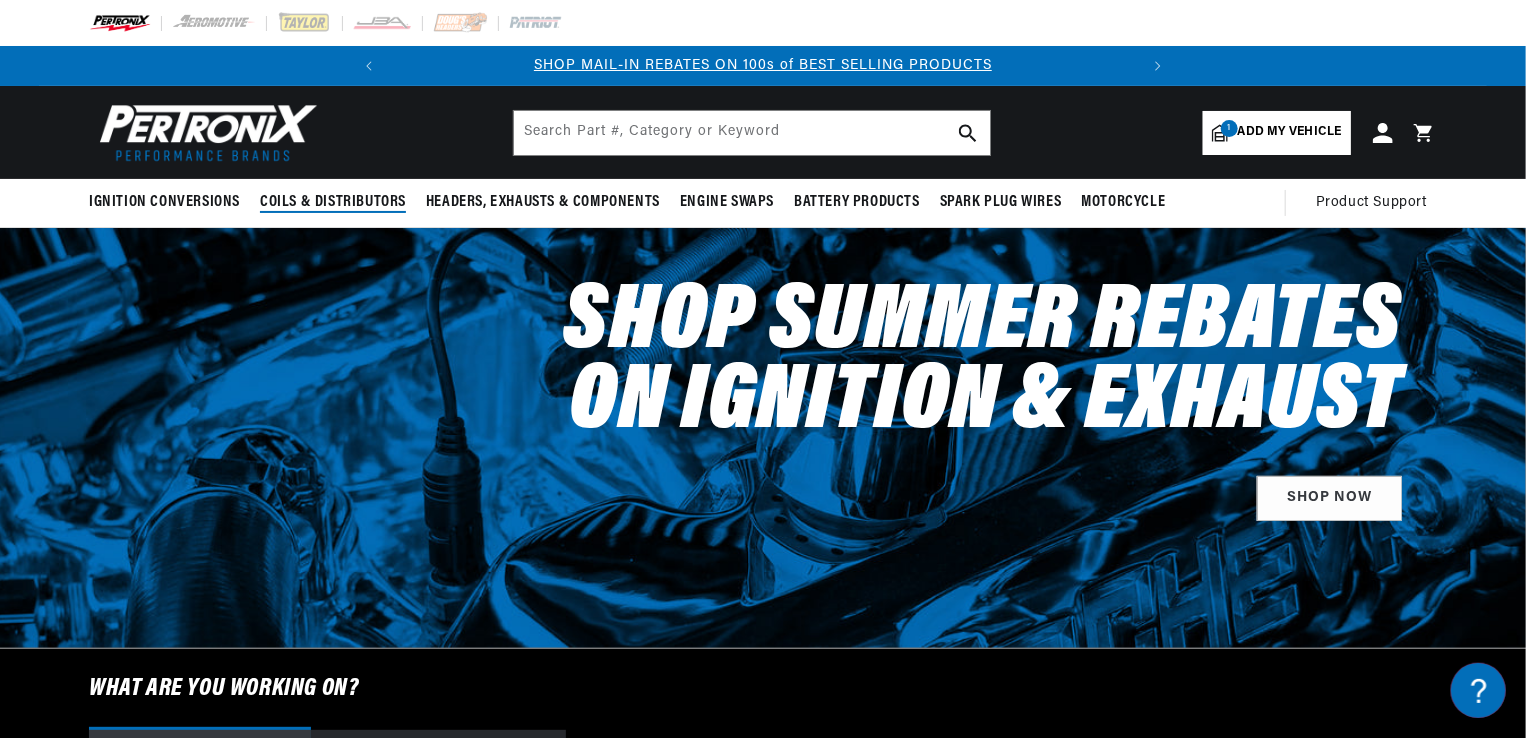 click on "Coils & Distributors" at bounding box center (333, 202) 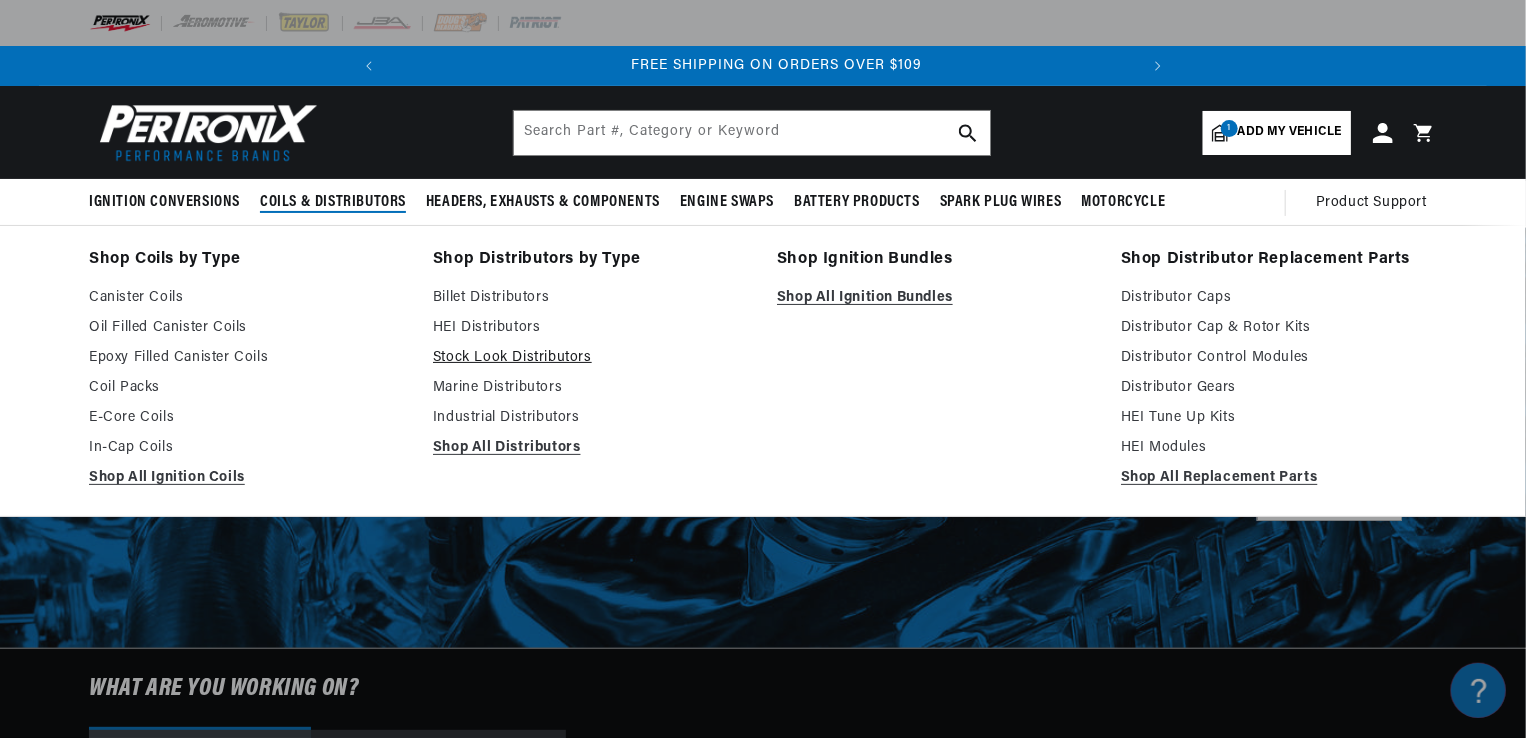 scroll, scrollTop: 0, scrollLeft: 746, axis: horizontal 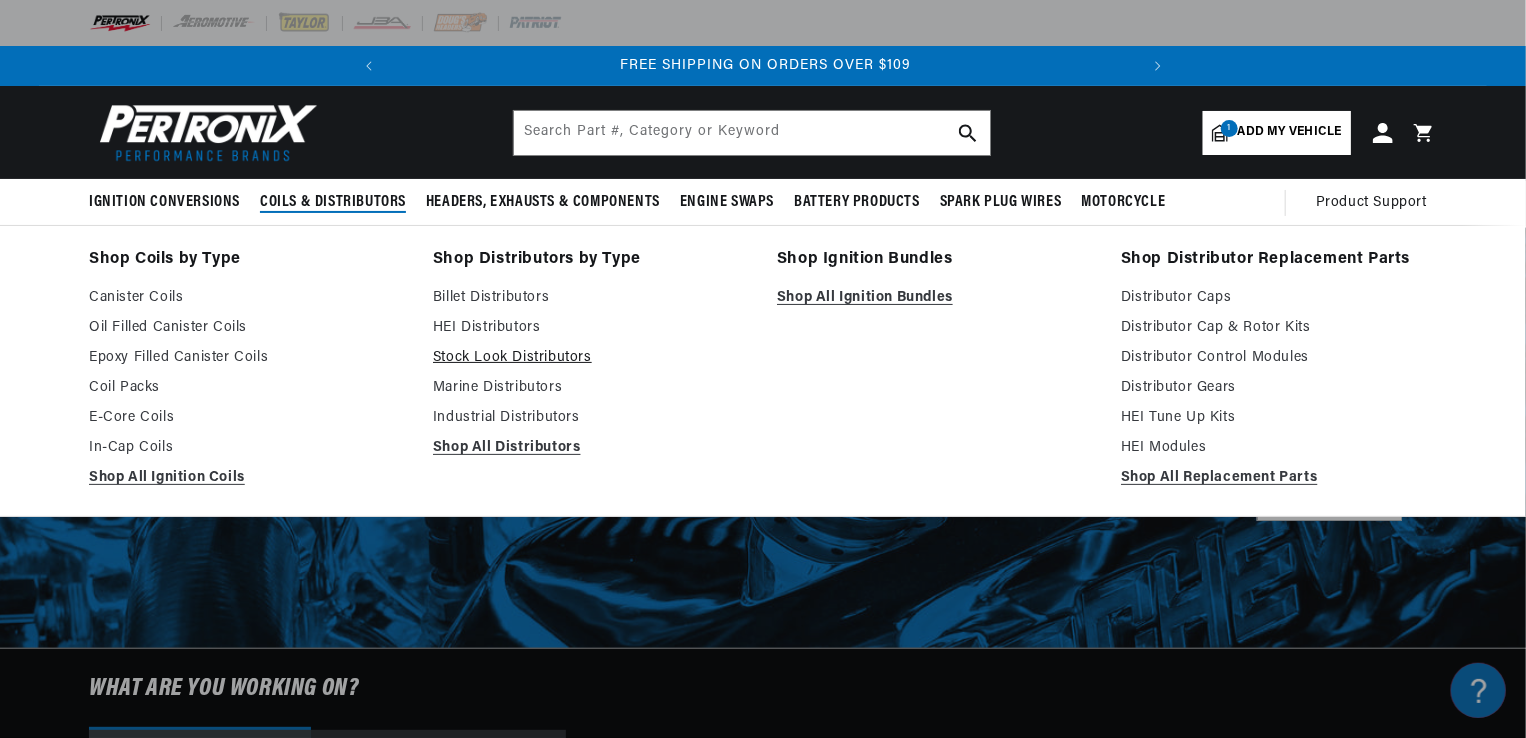 click on "Stock Look Distributors" at bounding box center (591, 358) 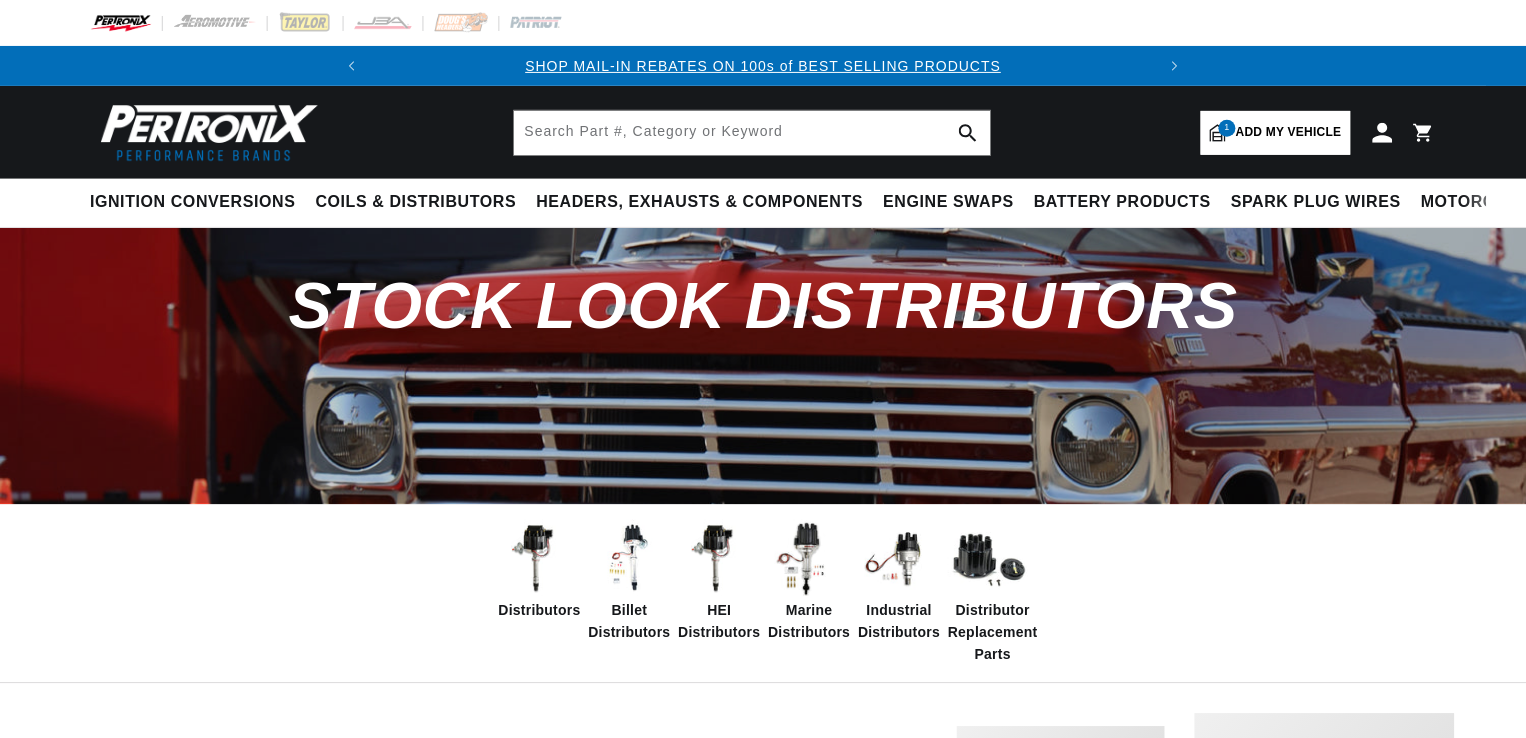 scroll, scrollTop: 0, scrollLeft: 0, axis: both 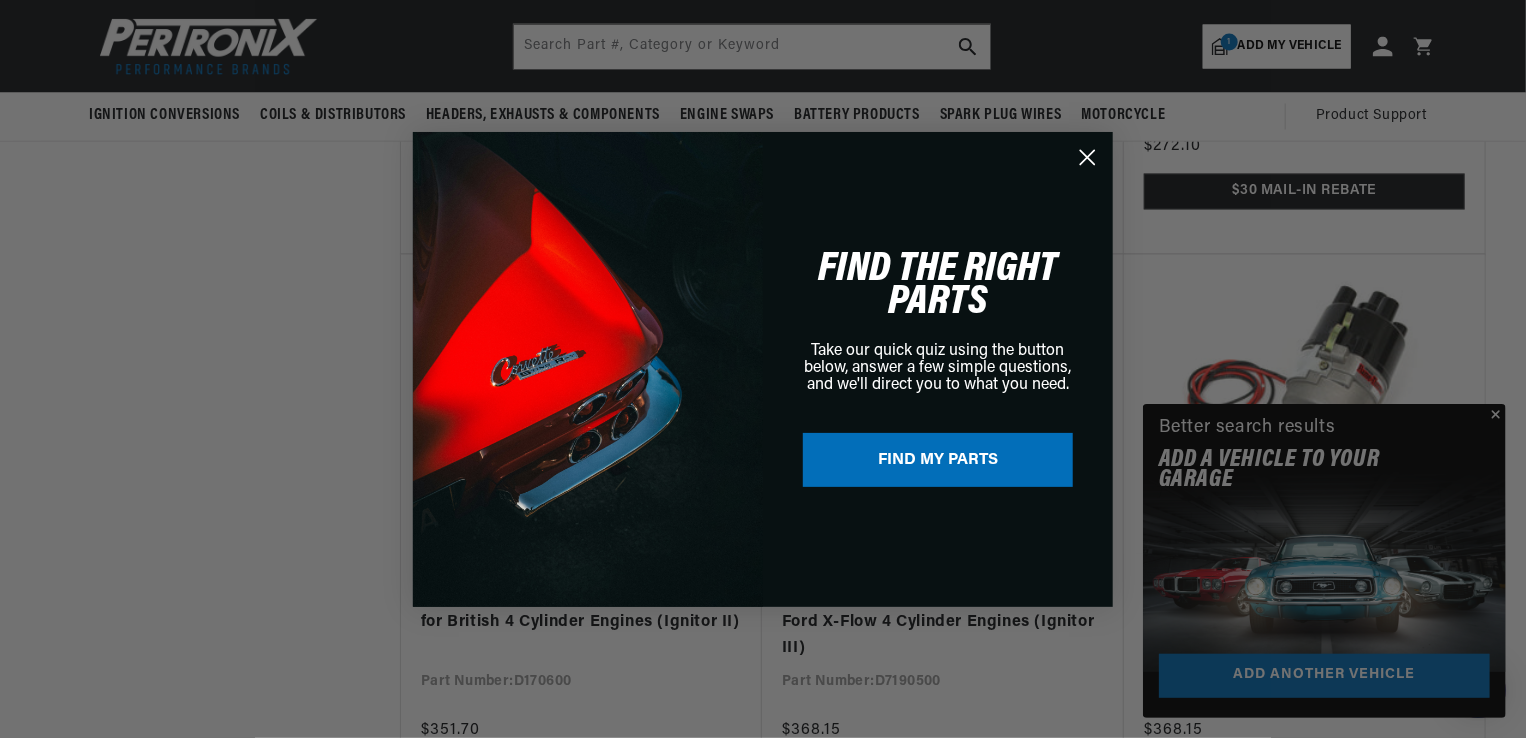 click on "Close dialog FIND THE RIGHT PARTS Take our quick quiz using the button below, answer a few simple questions, and we'll direct you to what you need. FIND MY PARTS Submit" at bounding box center [763, 369] 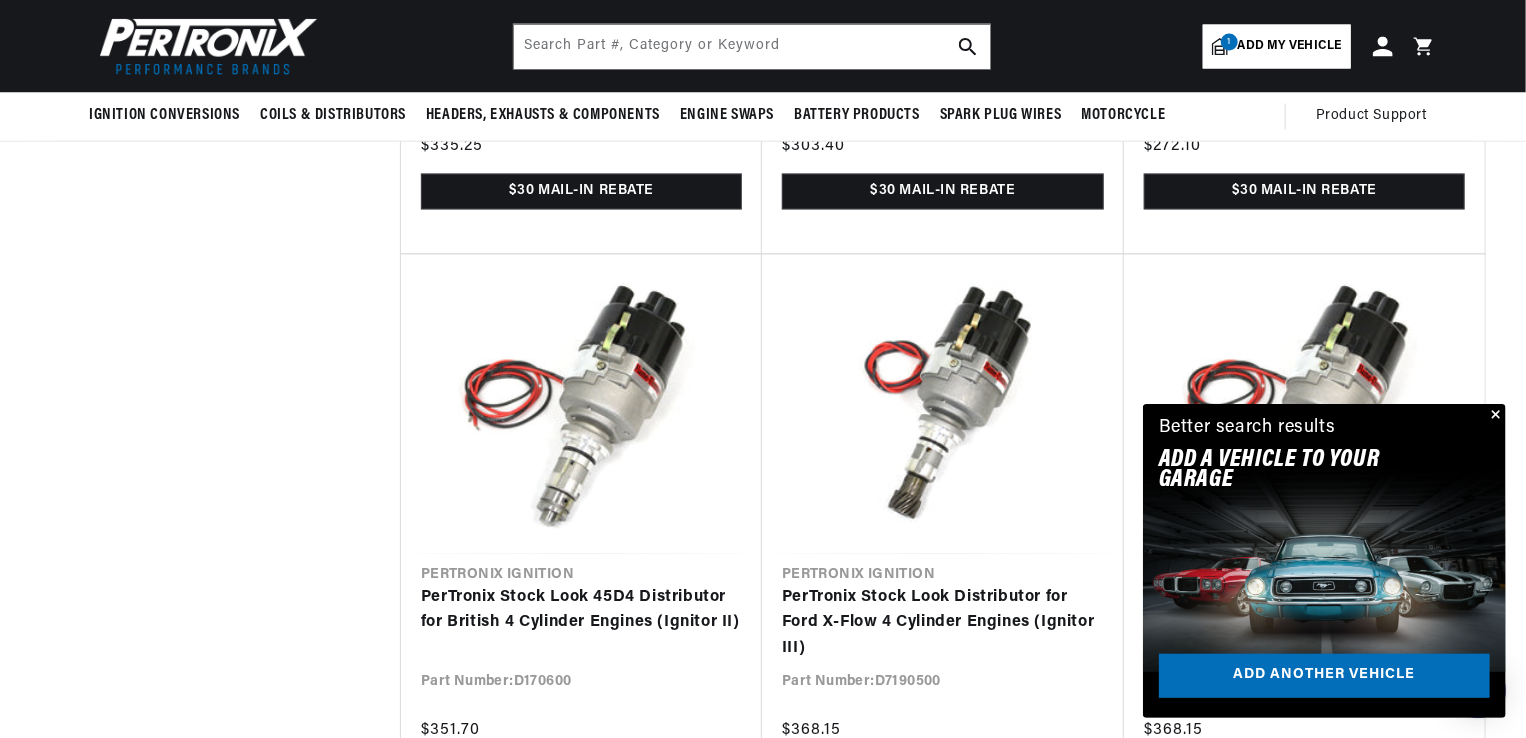 scroll, scrollTop: 0, scrollLeft: 0, axis: both 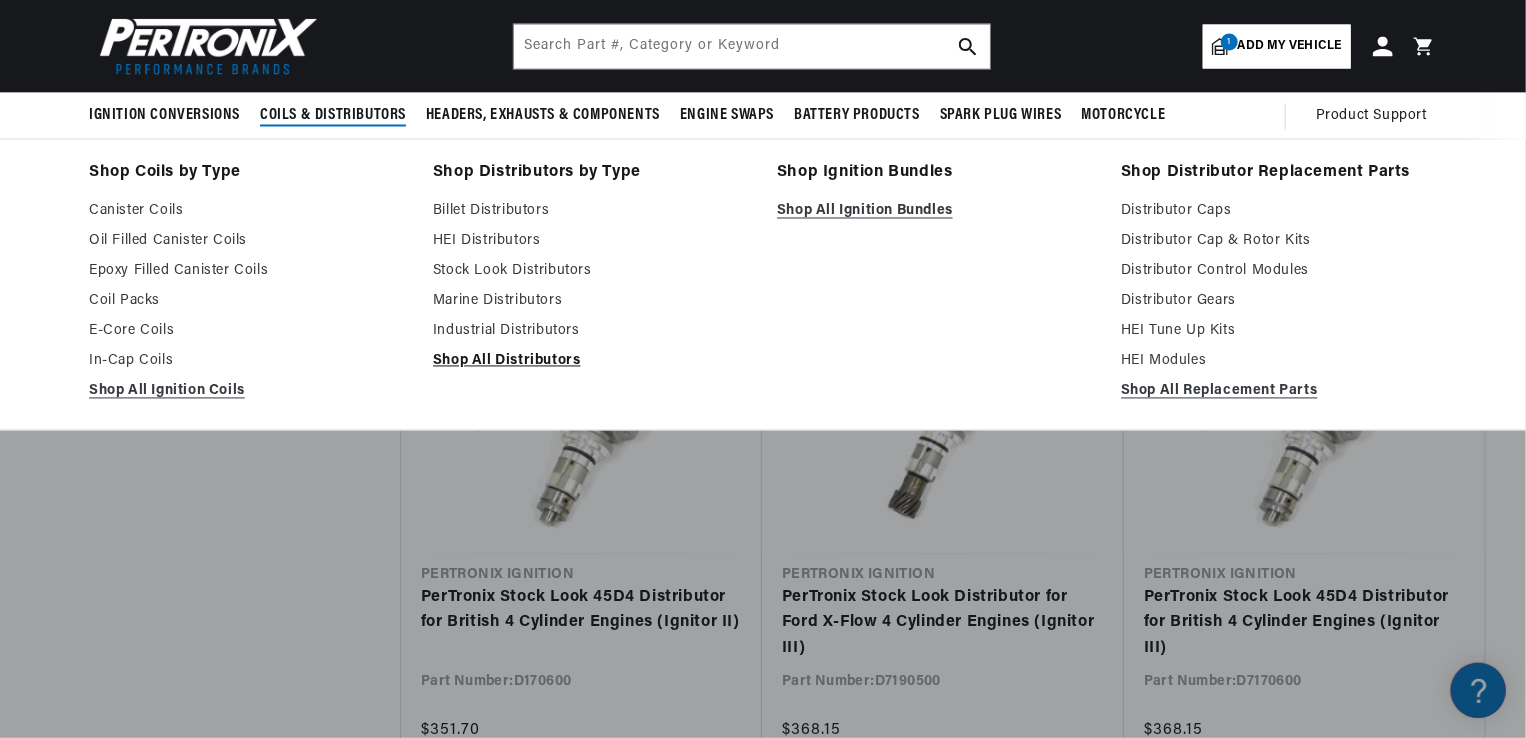 click on "Shop All Distributors" at bounding box center [591, 362] 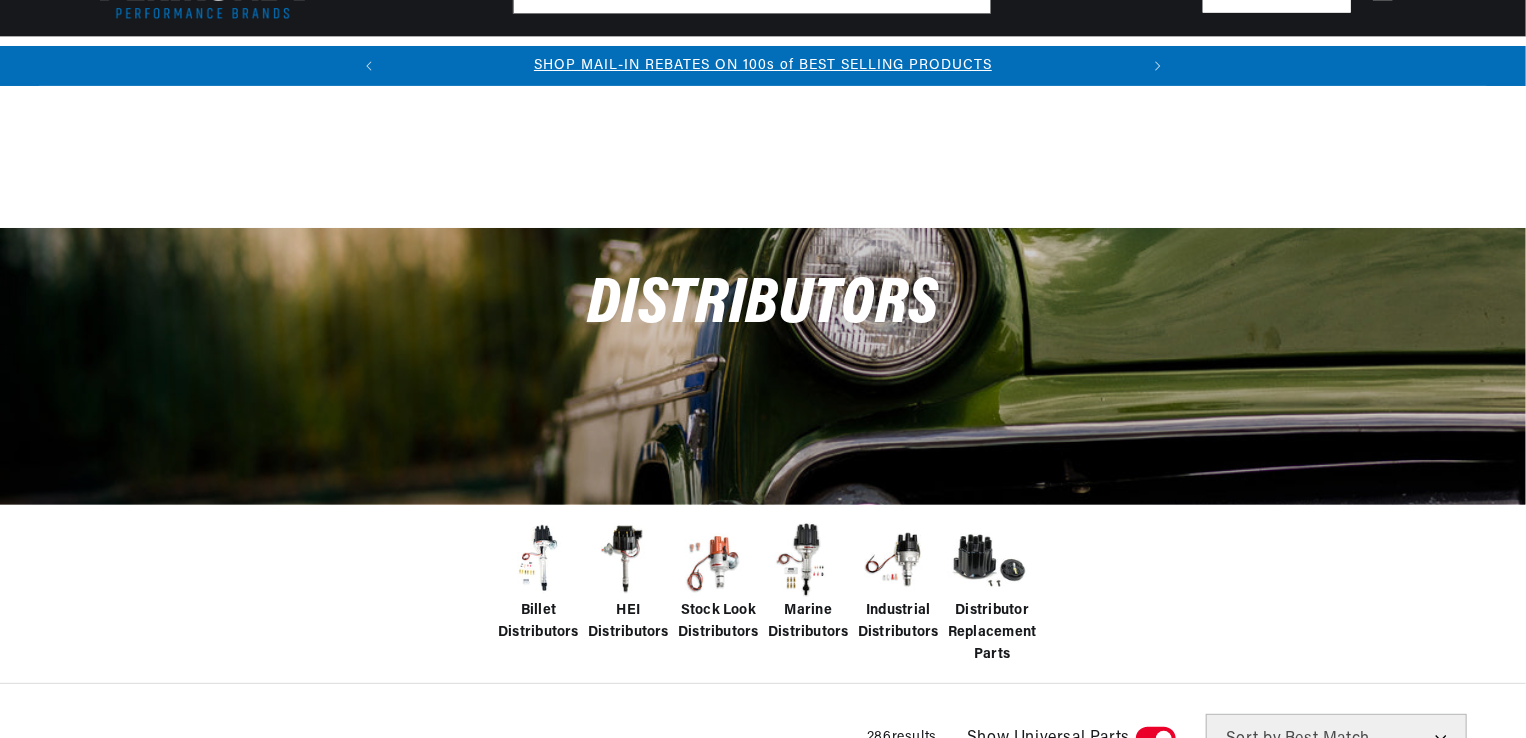 scroll, scrollTop: 500, scrollLeft: 0, axis: vertical 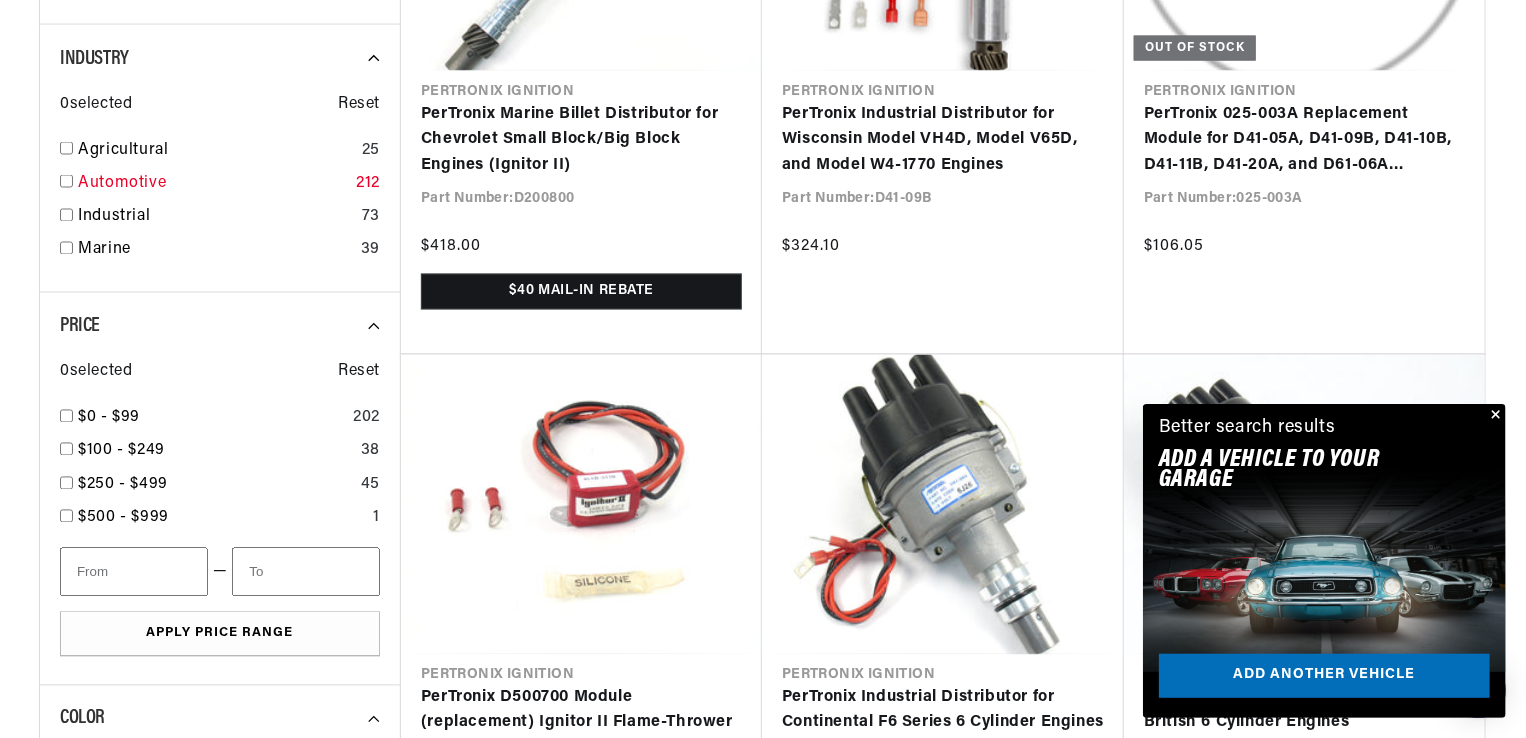 click at bounding box center [66, 181] 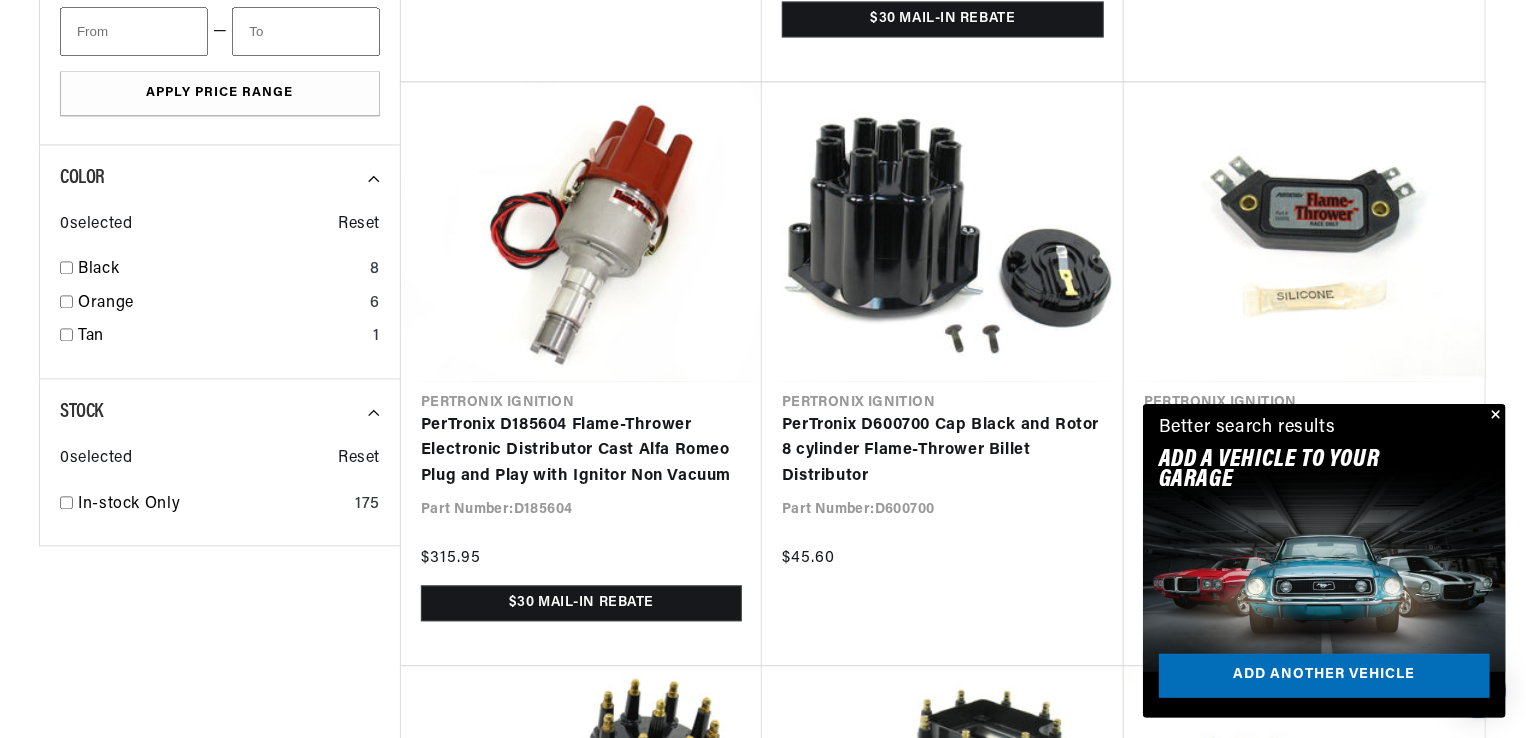 scroll, scrollTop: 2000, scrollLeft: 0, axis: vertical 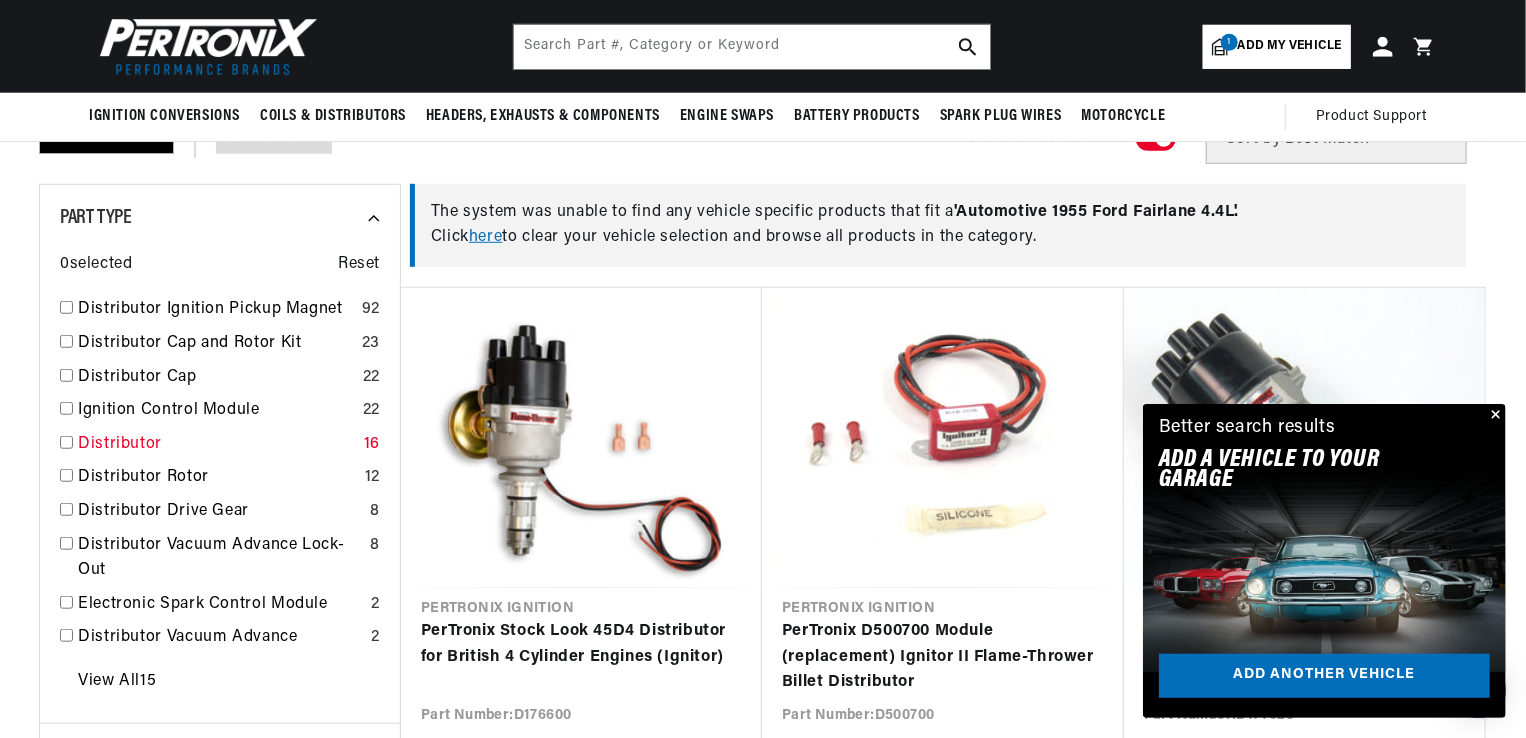 click at bounding box center [66, 442] 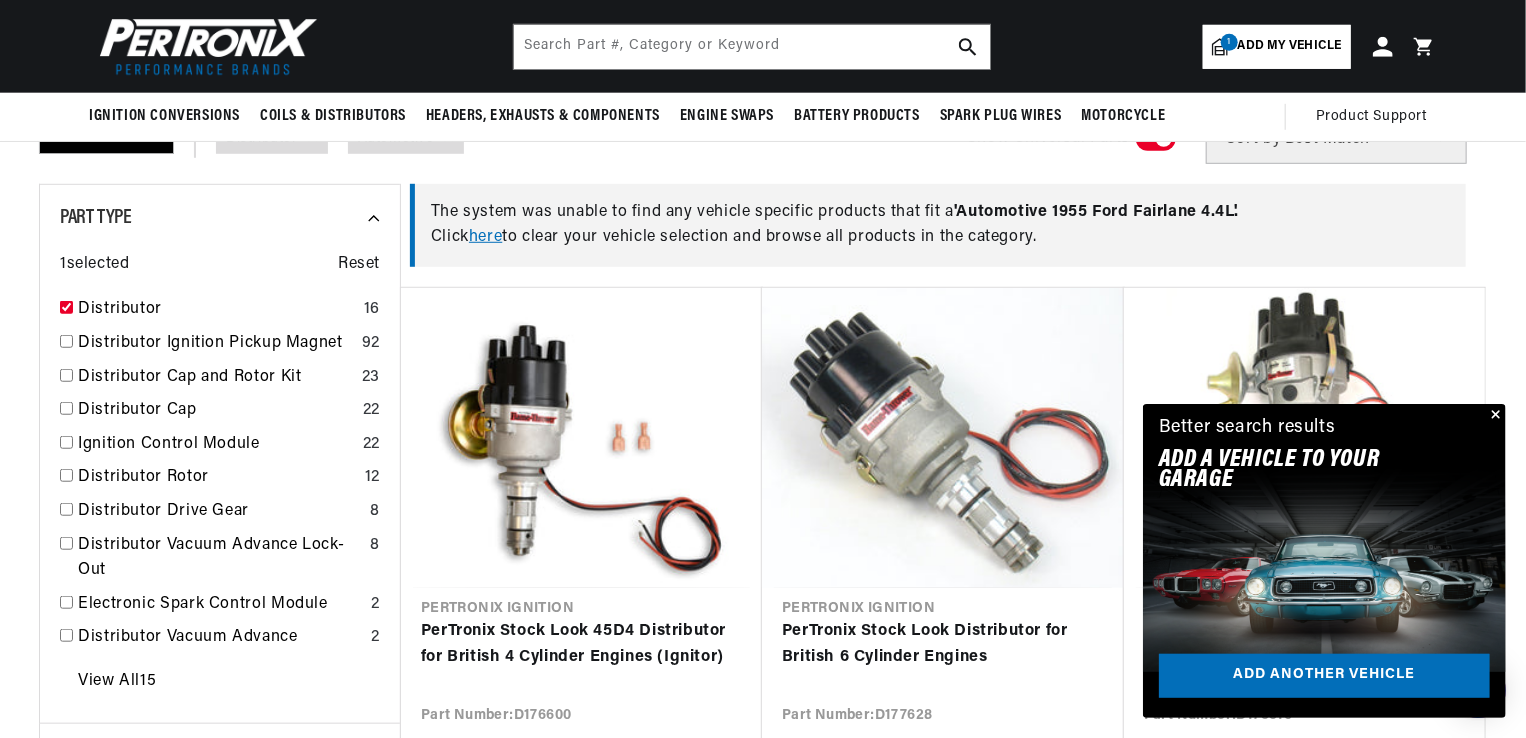 scroll, scrollTop: 0, scrollLeft: 464, axis: horizontal 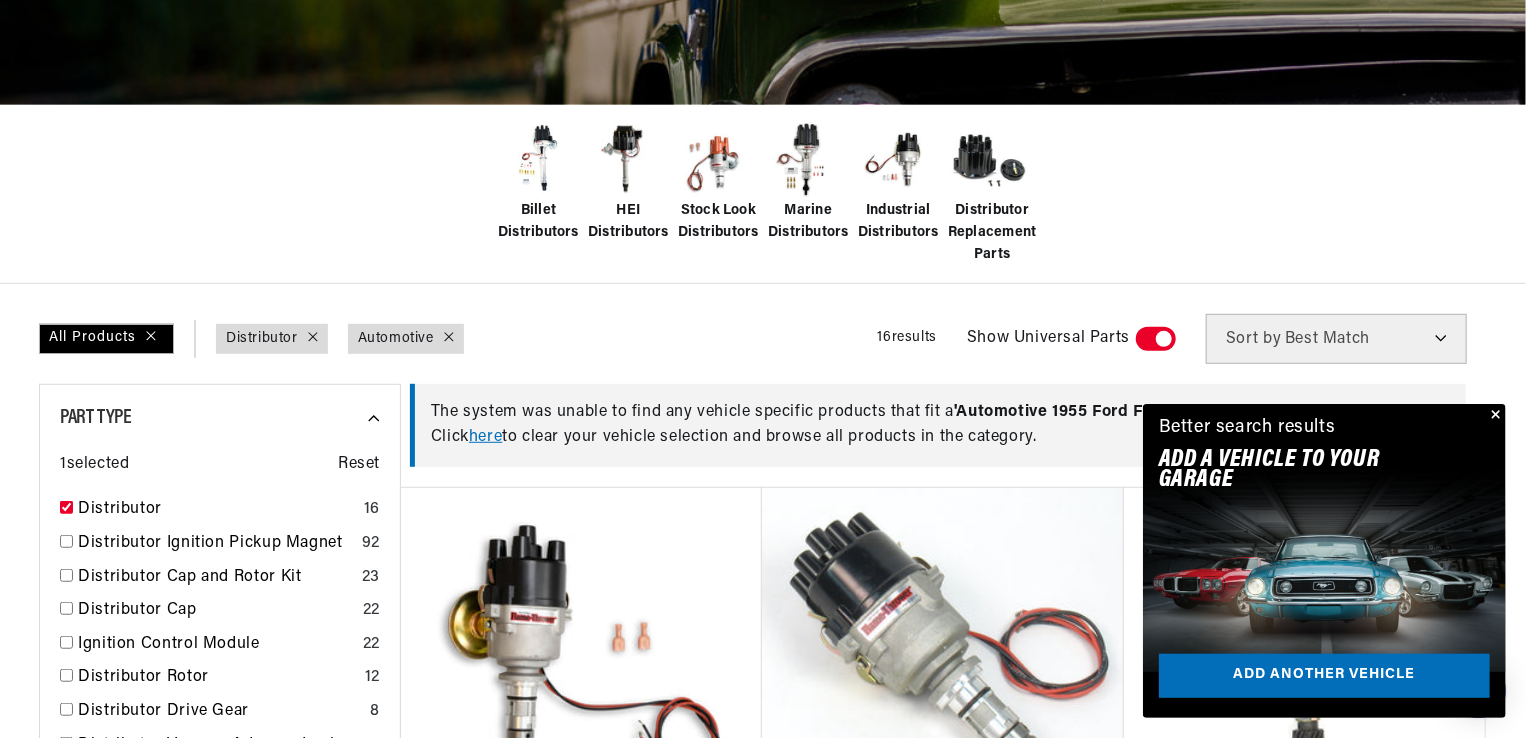 click at bounding box center [1494, 416] 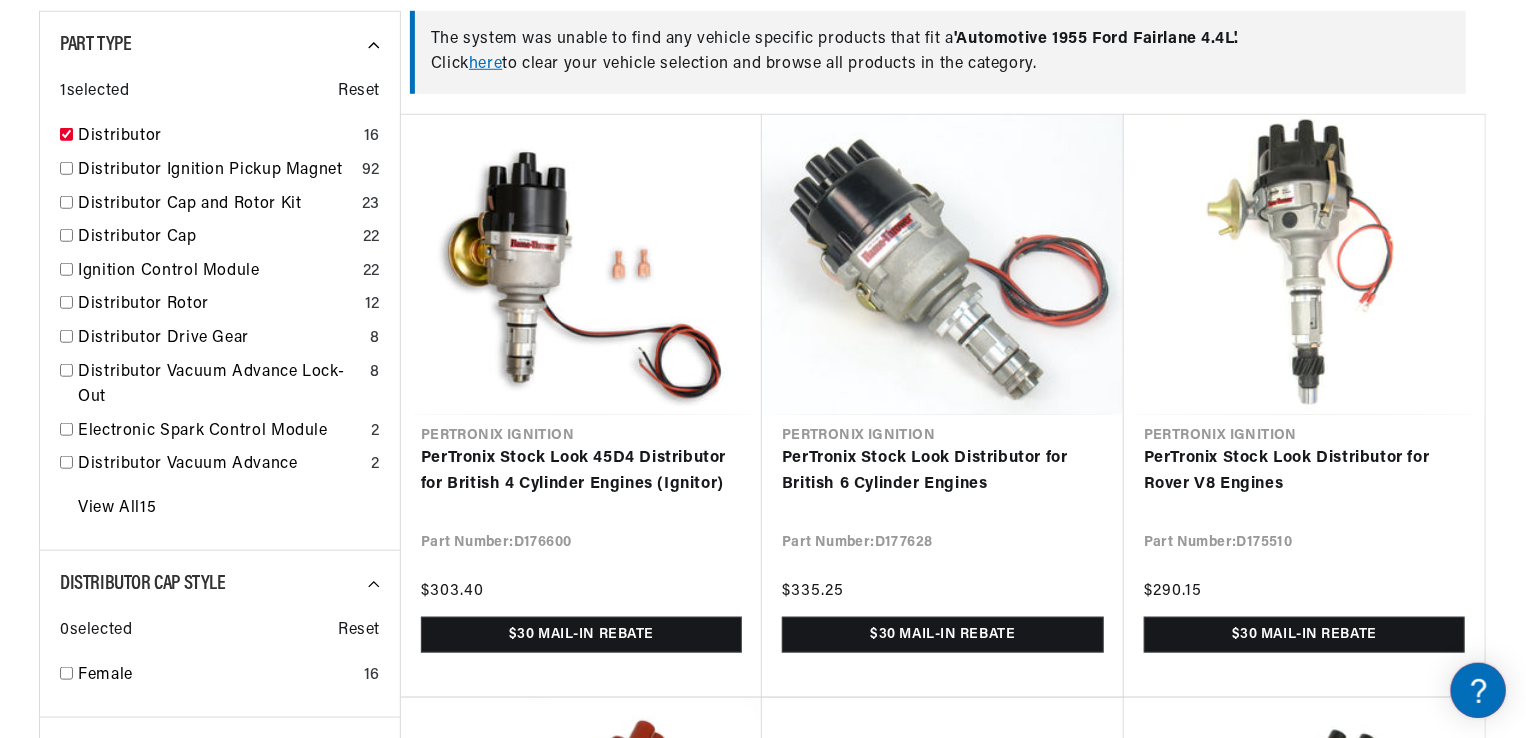 scroll 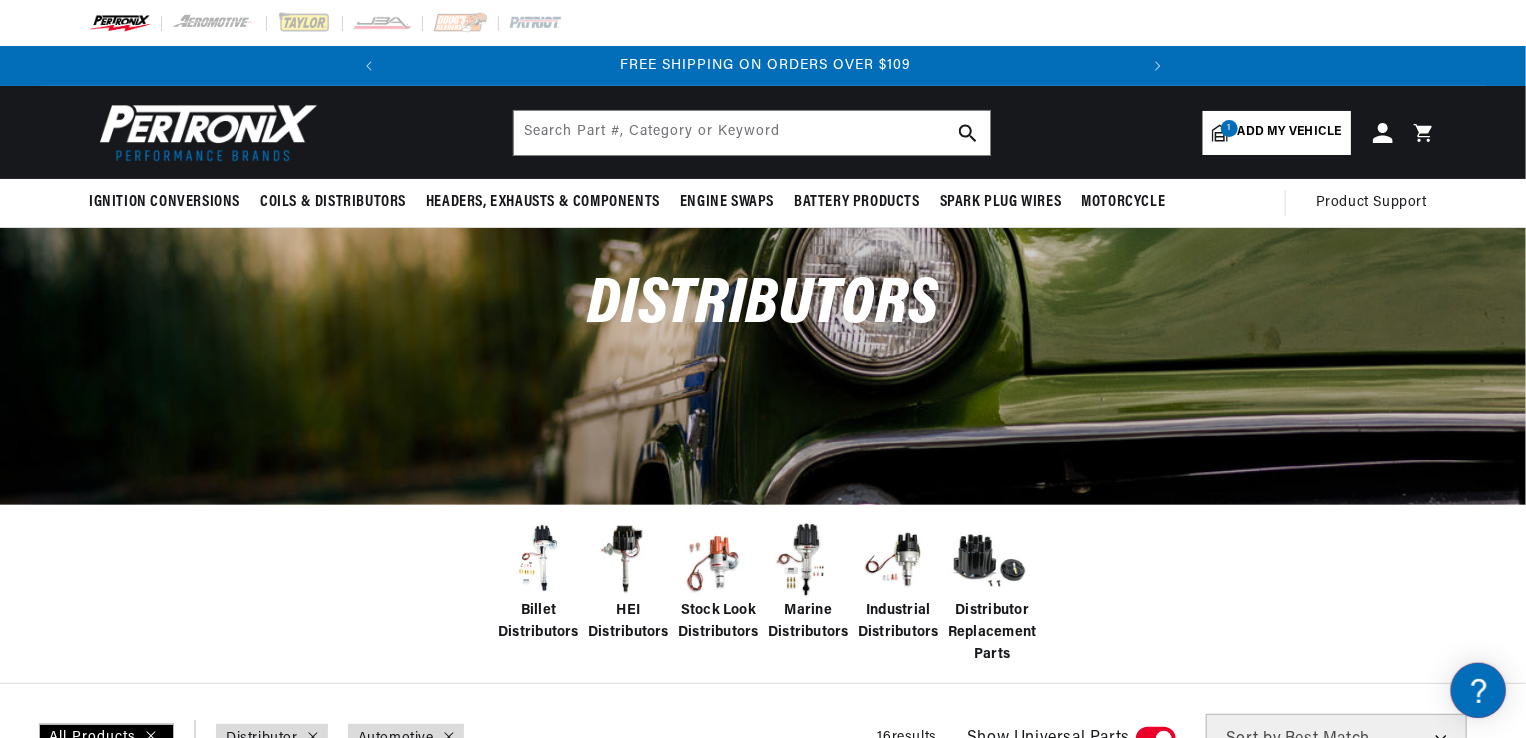 click at bounding box center (204, 132) 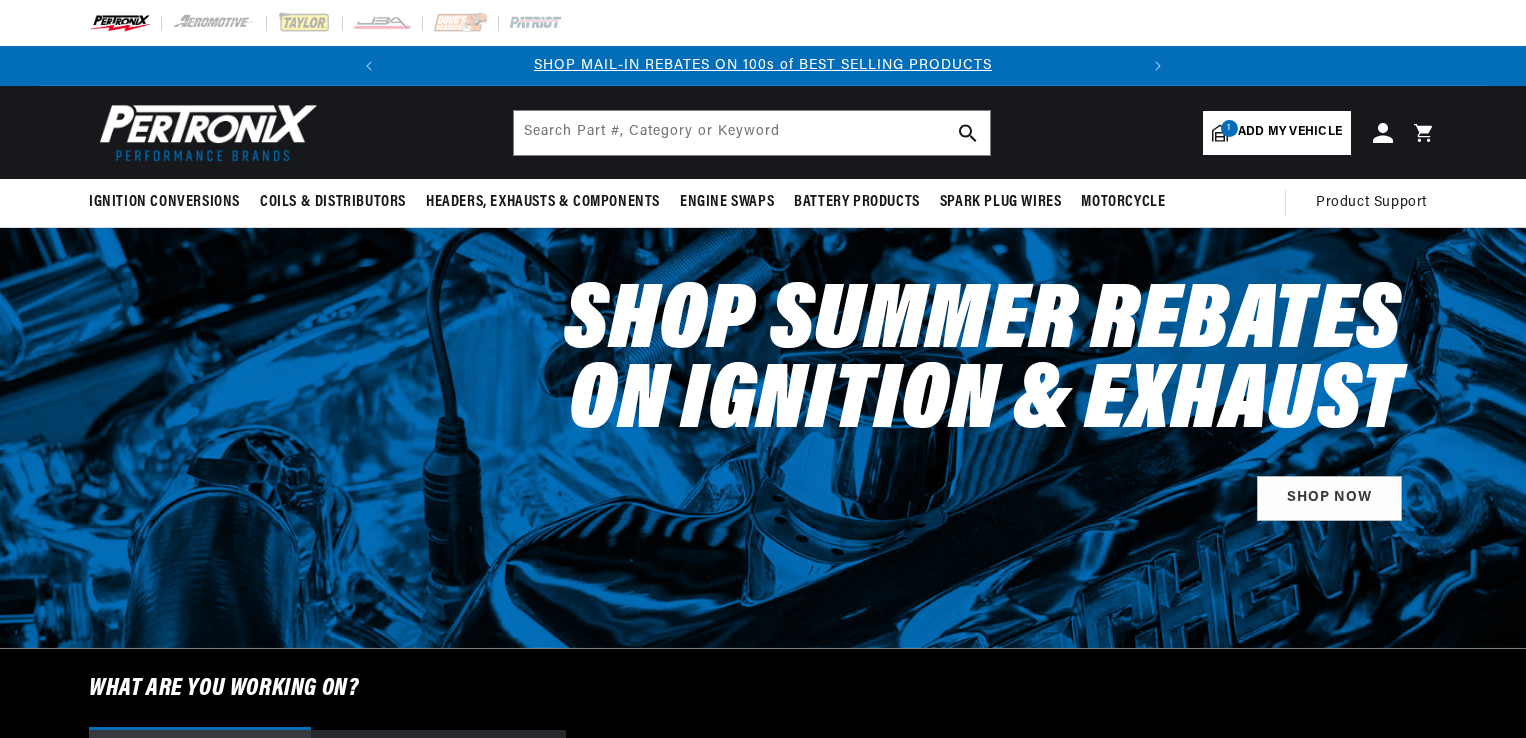select on "1955" 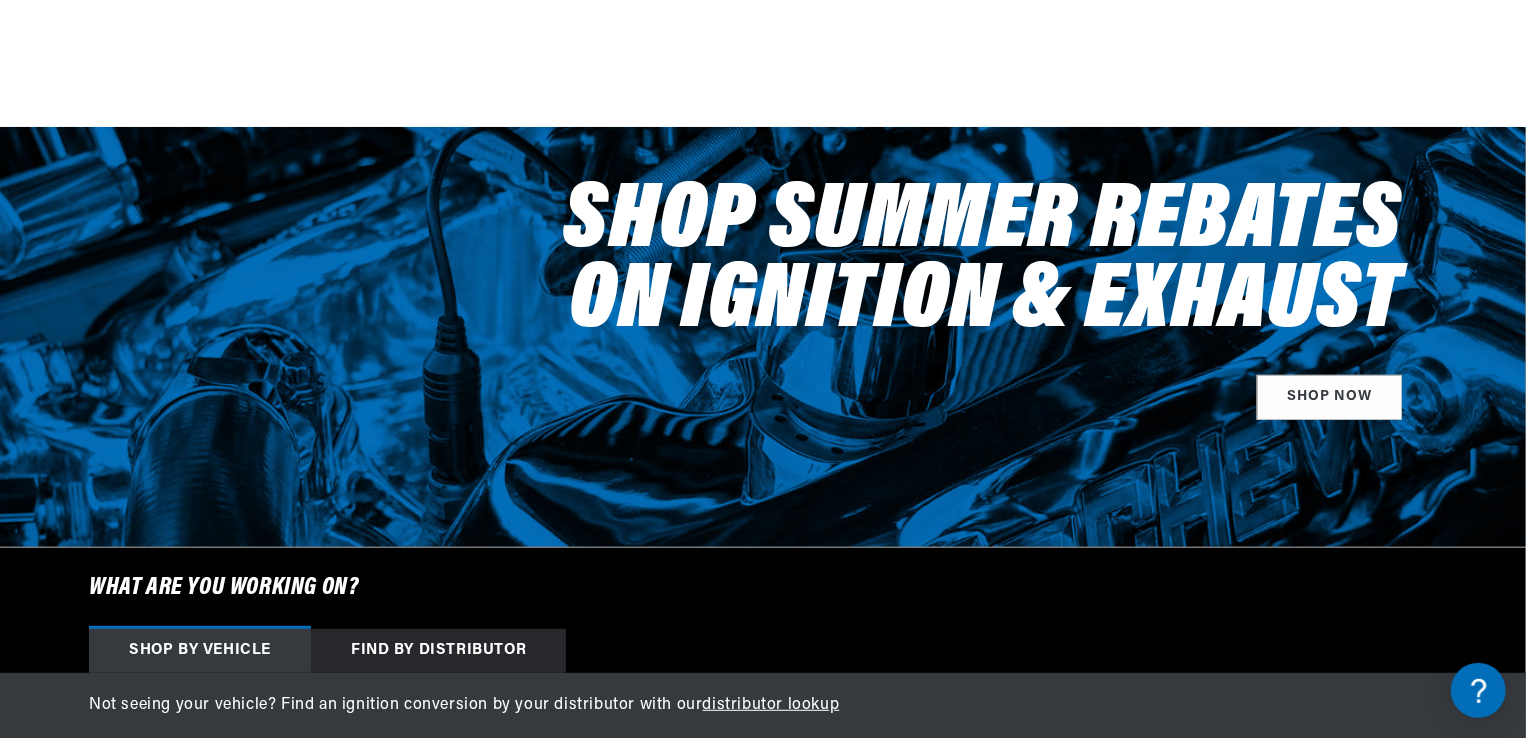 scroll, scrollTop: 352, scrollLeft: 0, axis: vertical 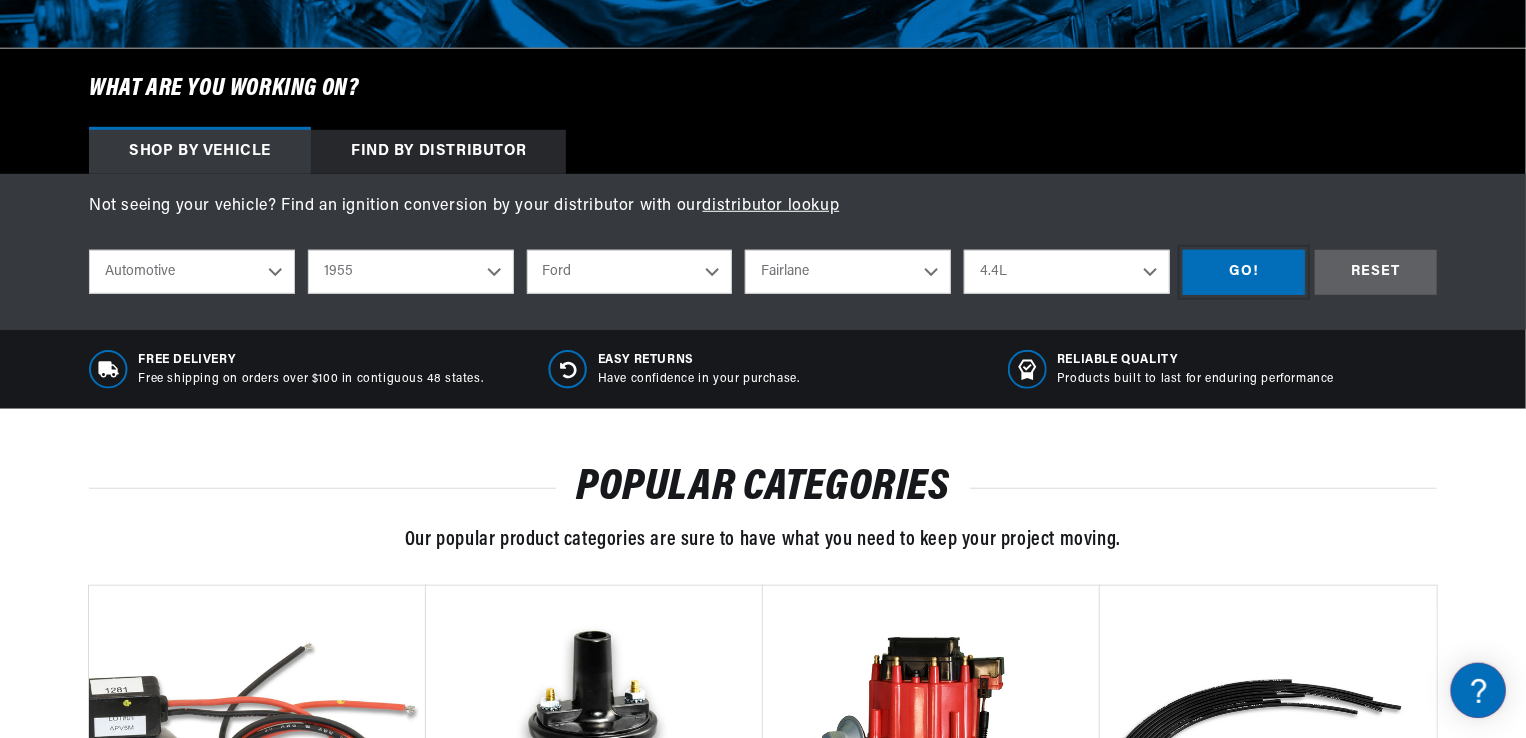 click on "GO!" at bounding box center [1244, 272] 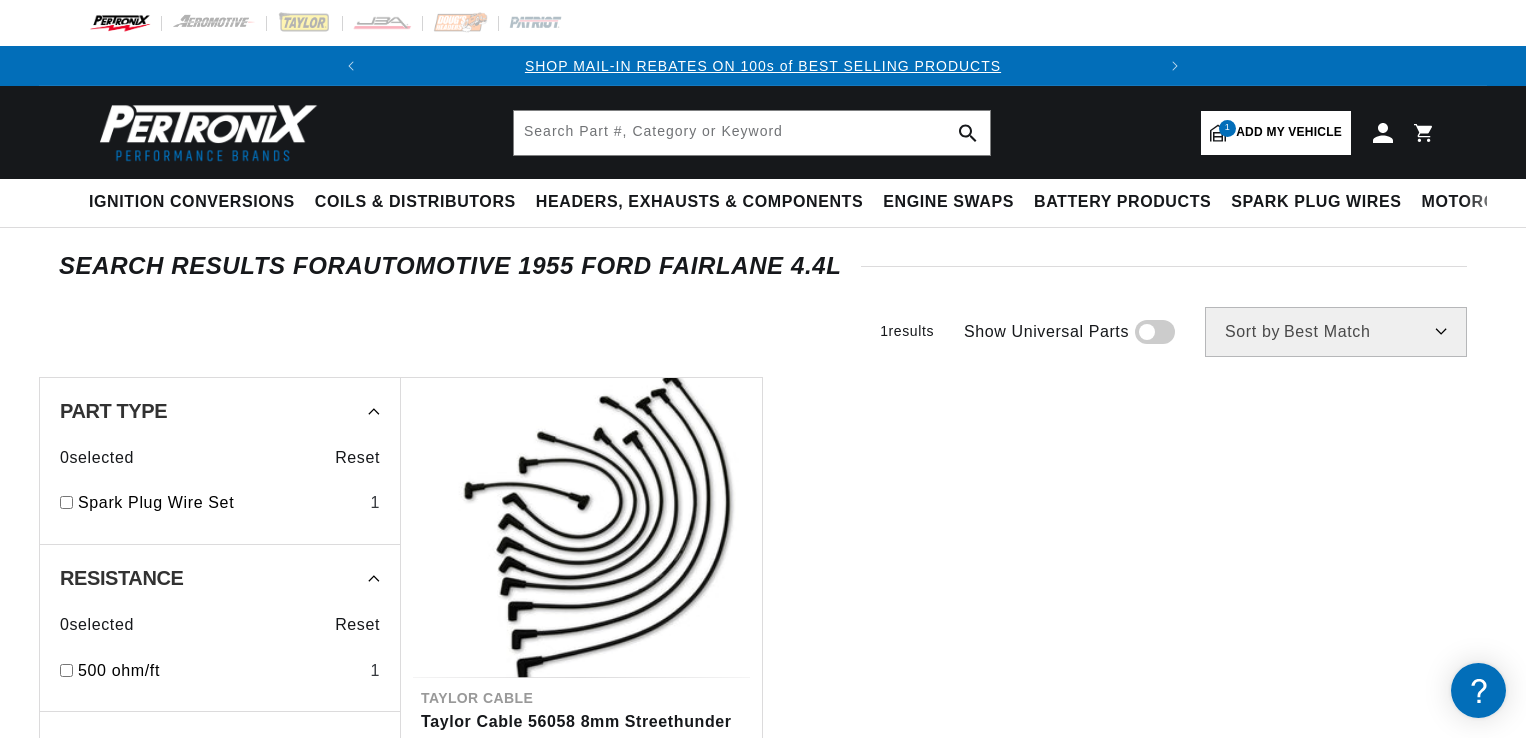 scroll, scrollTop: 0, scrollLeft: 0, axis: both 